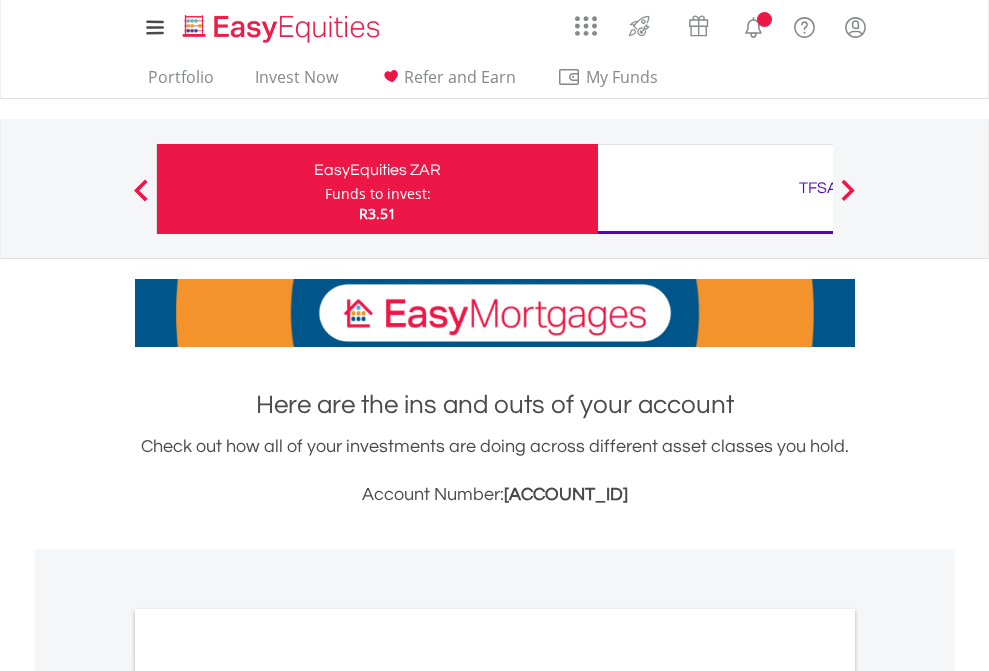 scroll, scrollTop: 0, scrollLeft: 0, axis: both 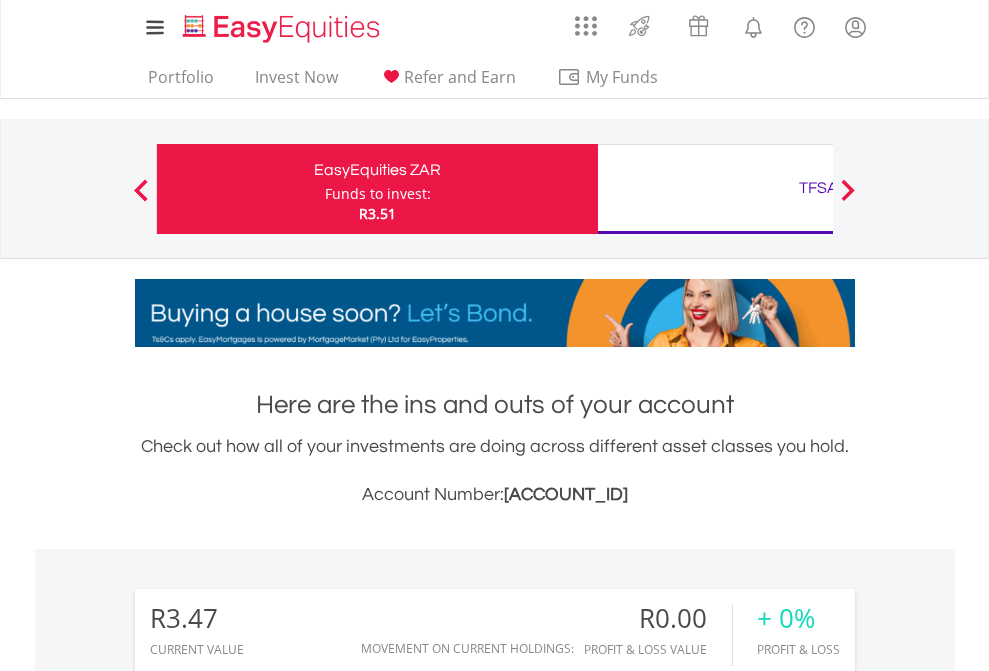 click on "Funds to invest:" at bounding box center (378, 194) 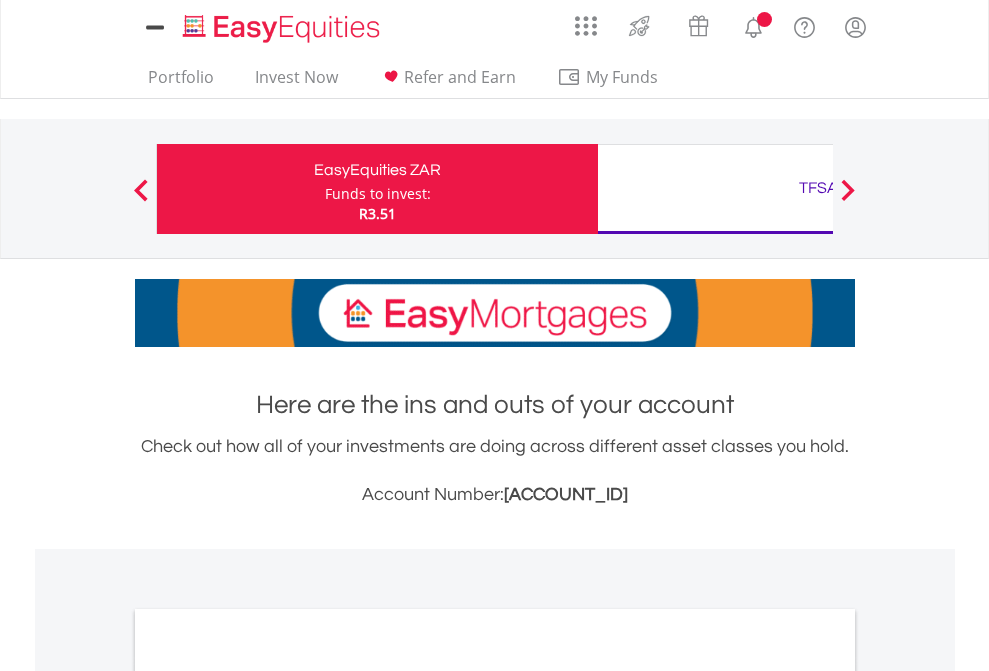 scroll, scrollTop: 0, scrollLeft: 0, axis: both 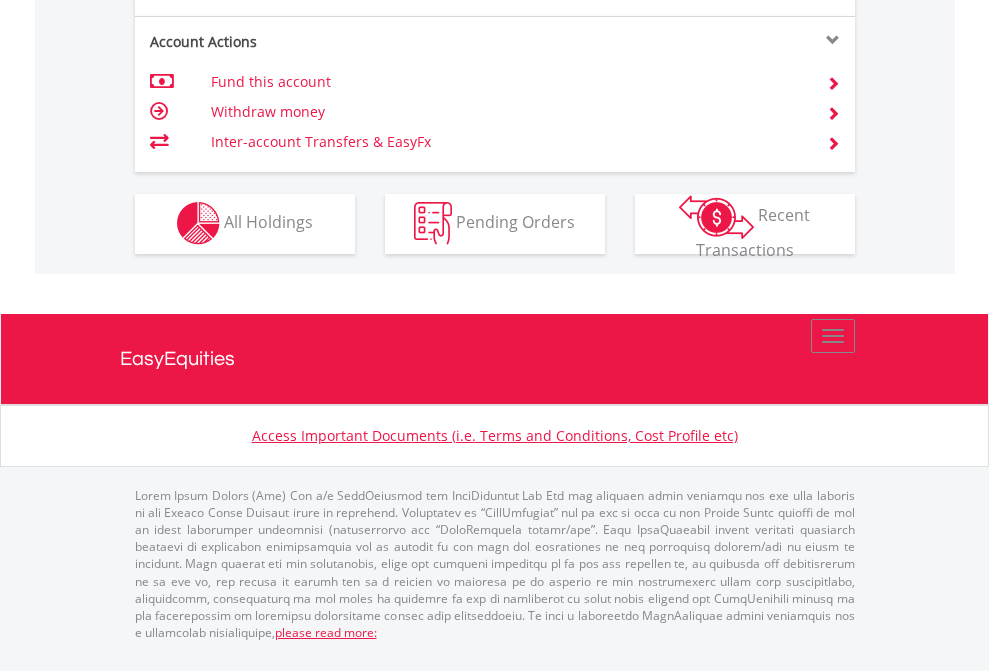click on "Investment types" at bounding box center [706, -353] 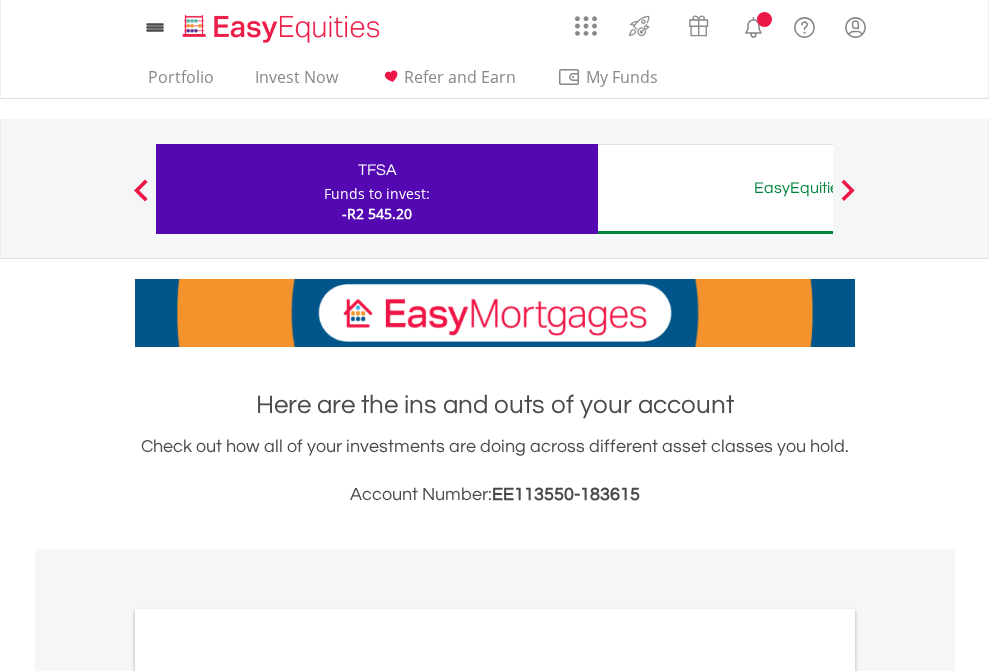 scroll, scrollTop: 0, scrollLeft: 0, axis: both 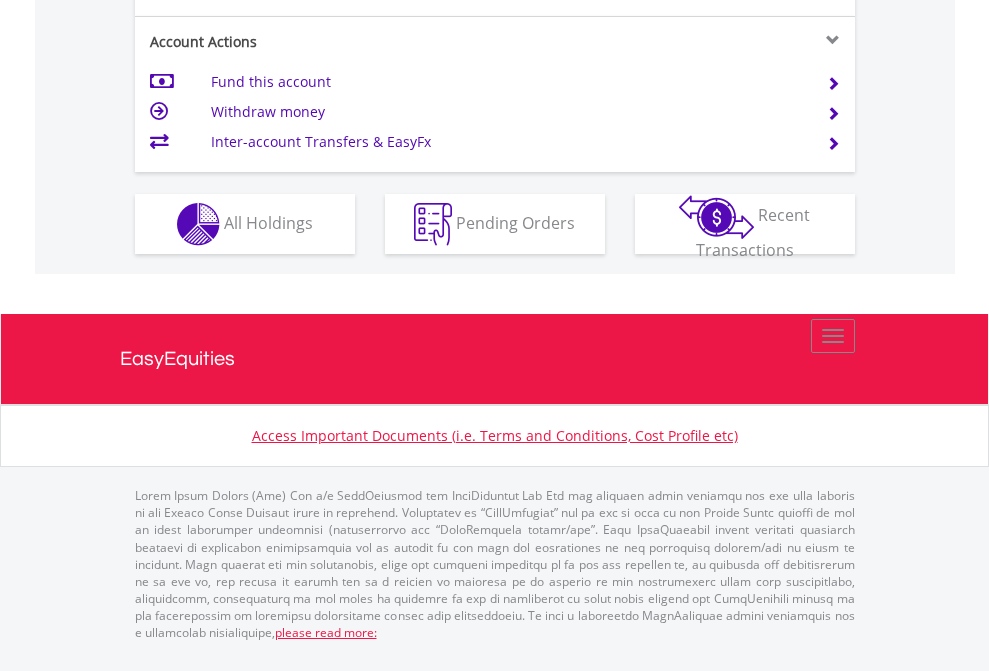 click on "Investment types" at bounding box center [706, -337] 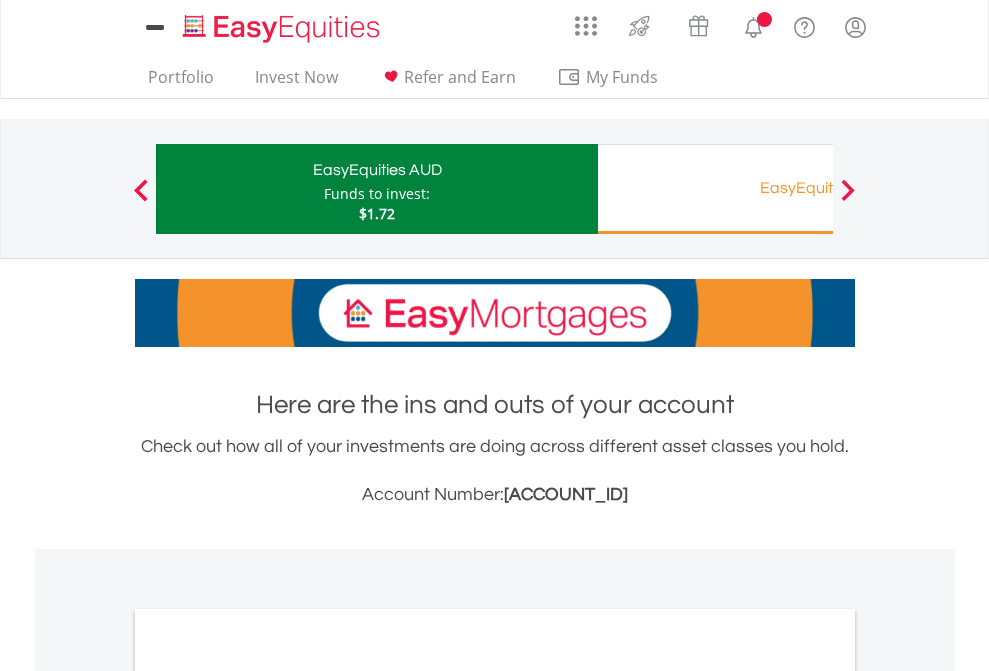 scroll, scrollTop: 0, scrollLeft: 0, axis: both 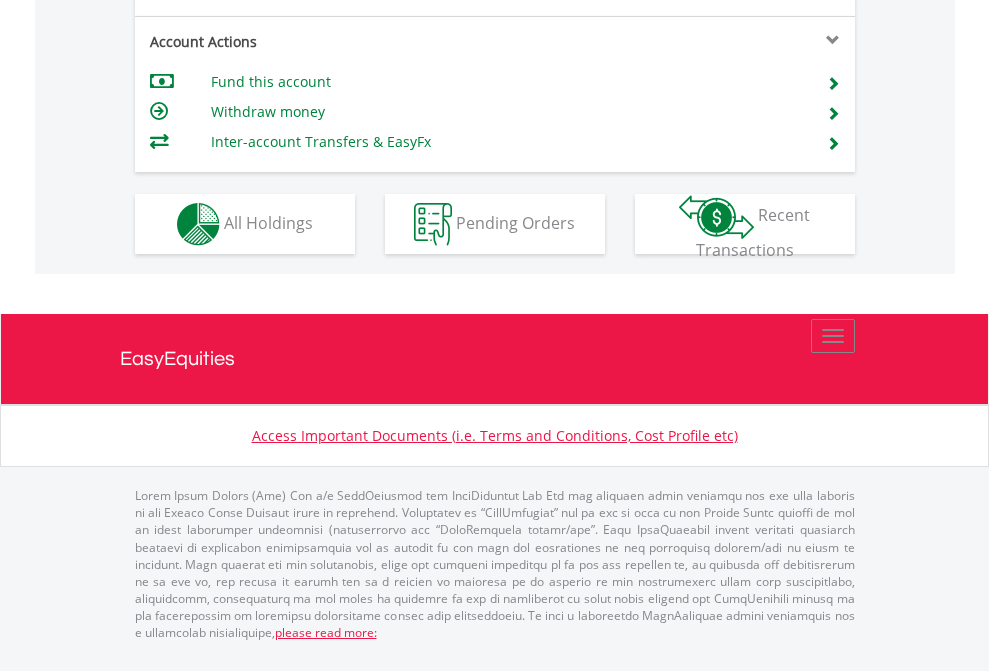 click on "Investment types" at bounding box center (706, -337) 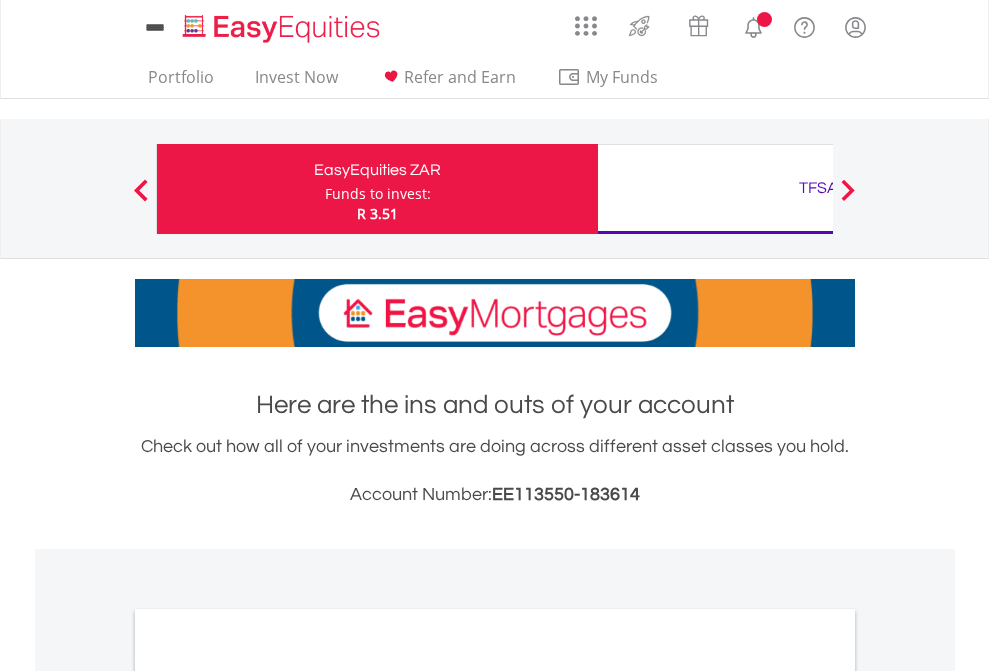 scroll, scrollTop: 0, scrollLeft: 0, axis: both 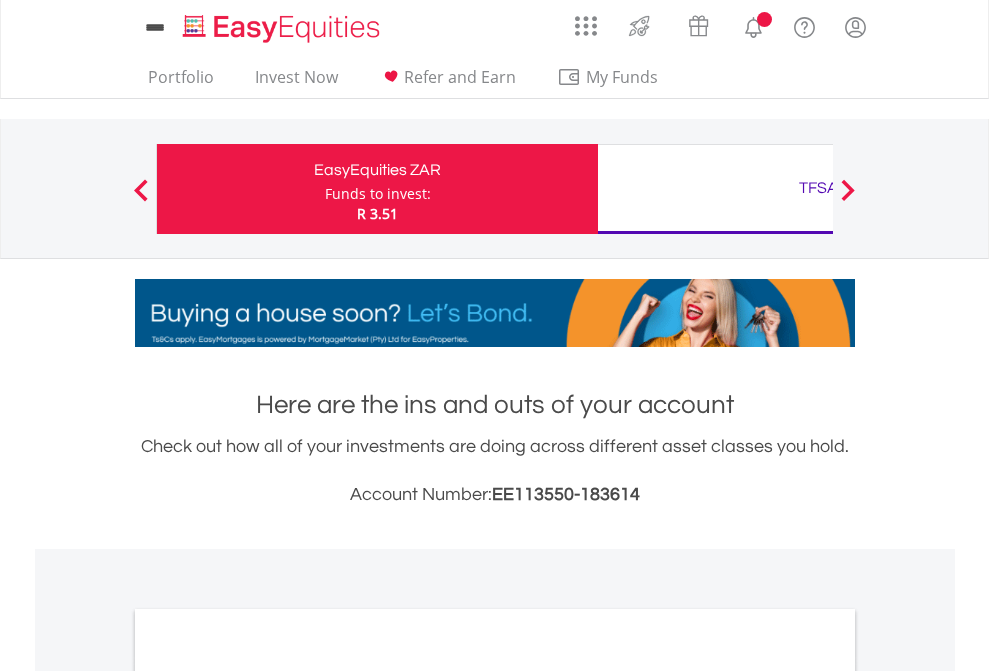 click on "All Holdings" at bounding box center (268, 1096) 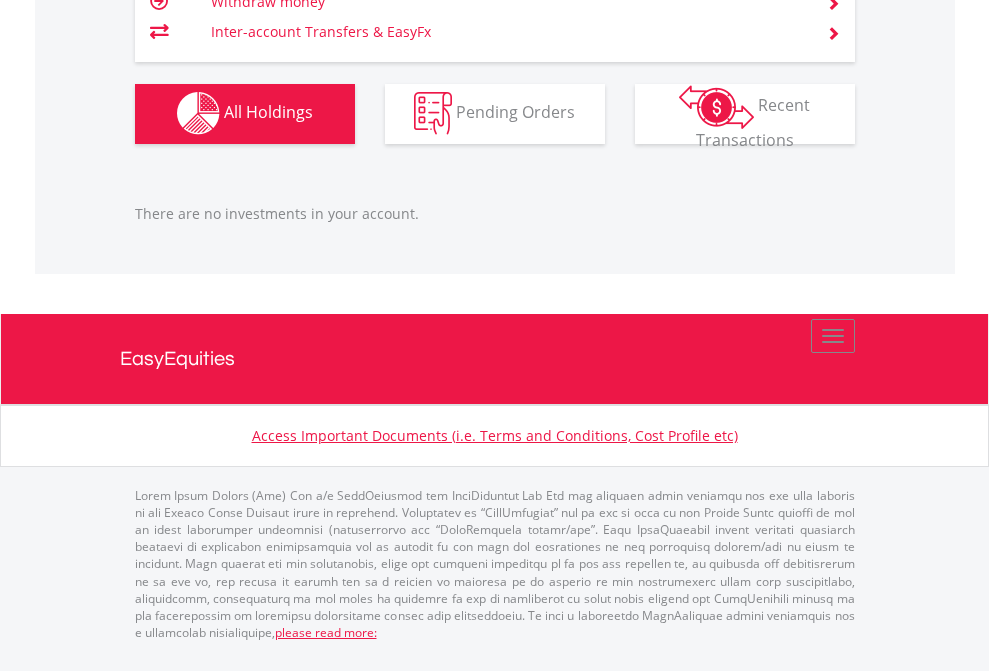 scroll, scrollTop: 1980, scrollLeft: 0, axis: vertical 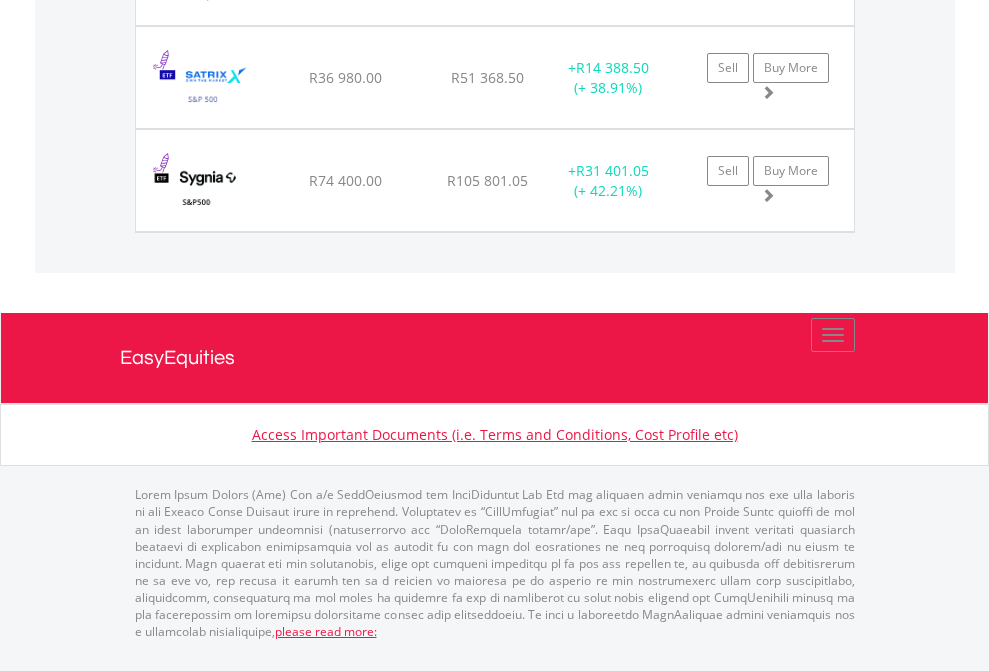 click on "EasyEquities AUD" at bounding box center (818, -1728) 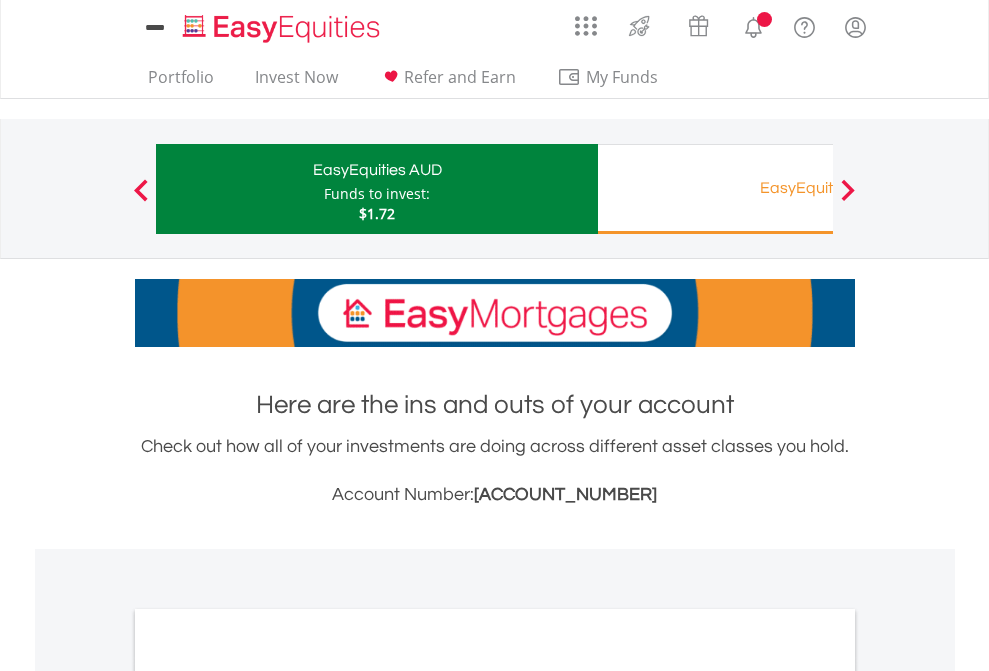 scroll, scrollTop: 0, scrollLeft: 0, axis: both 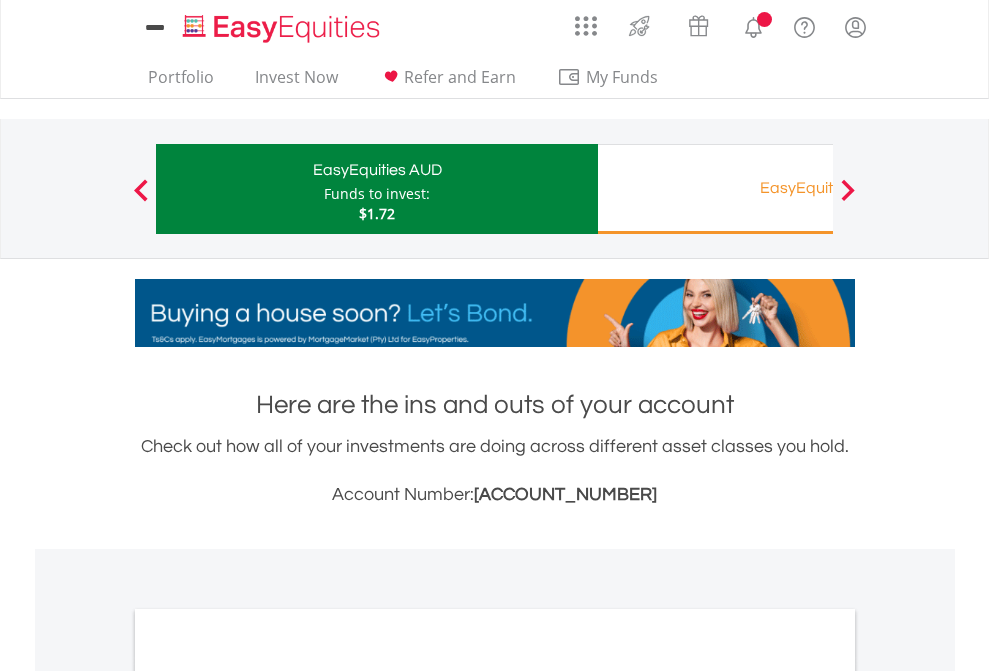 click on "All Holdings" at bounding box center (268, 1096) 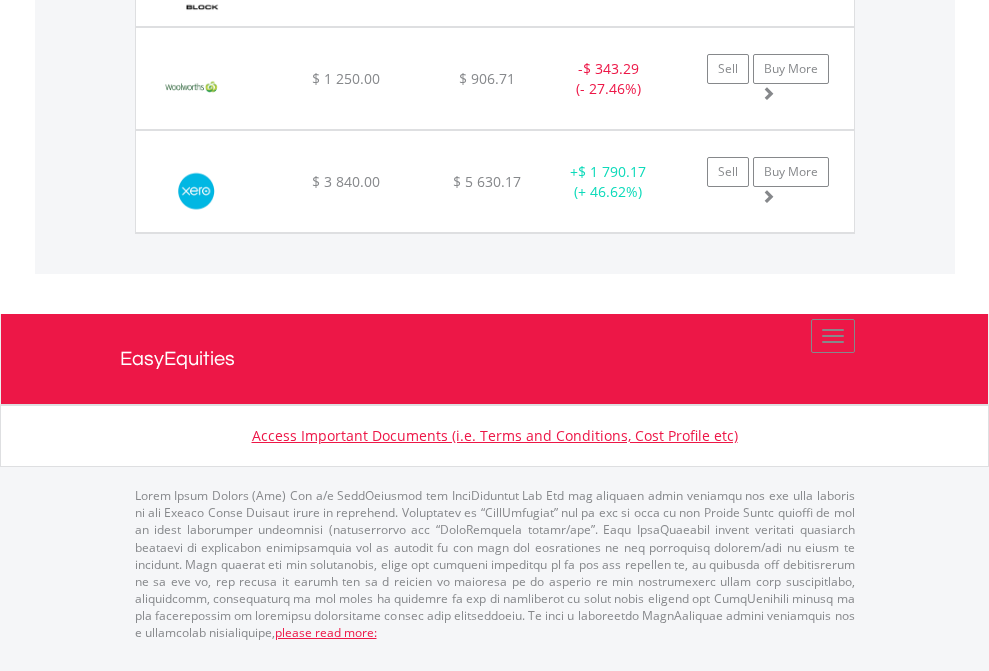 click on "Funds to invest:" at bounding box center [377, -1168] 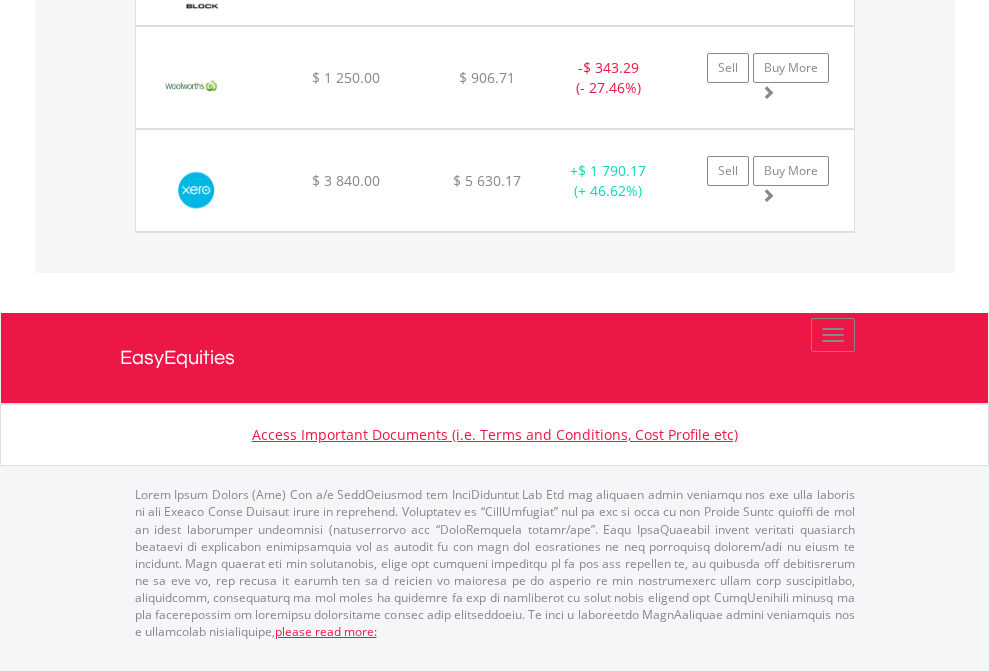 scroll, scrollTop: 144, scrollLeft: 0, axis: vertical 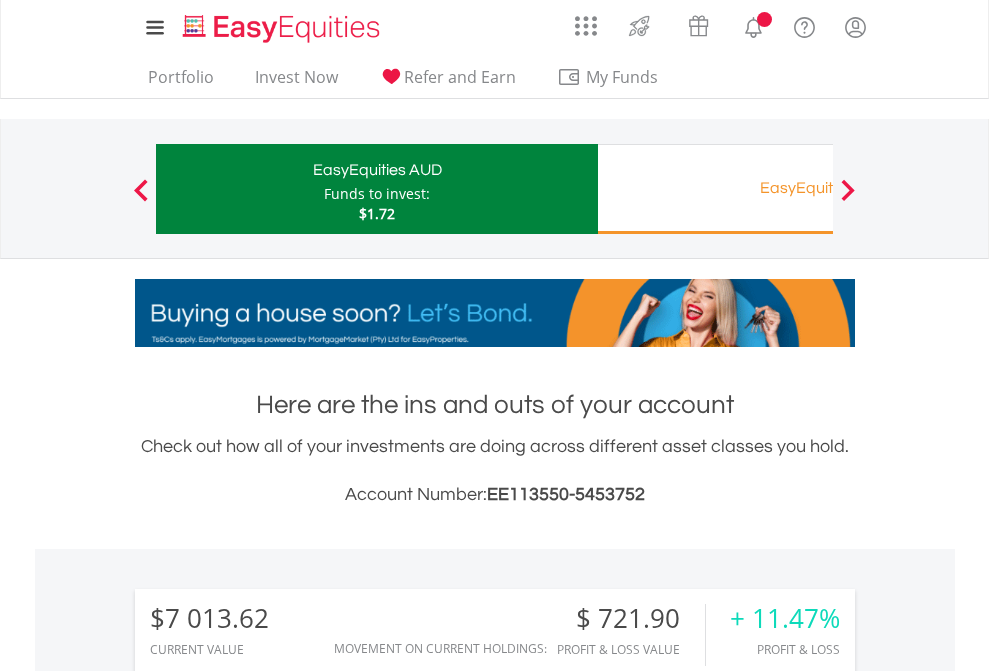 click on "All Holdings" at bounding box center (268, 1466) 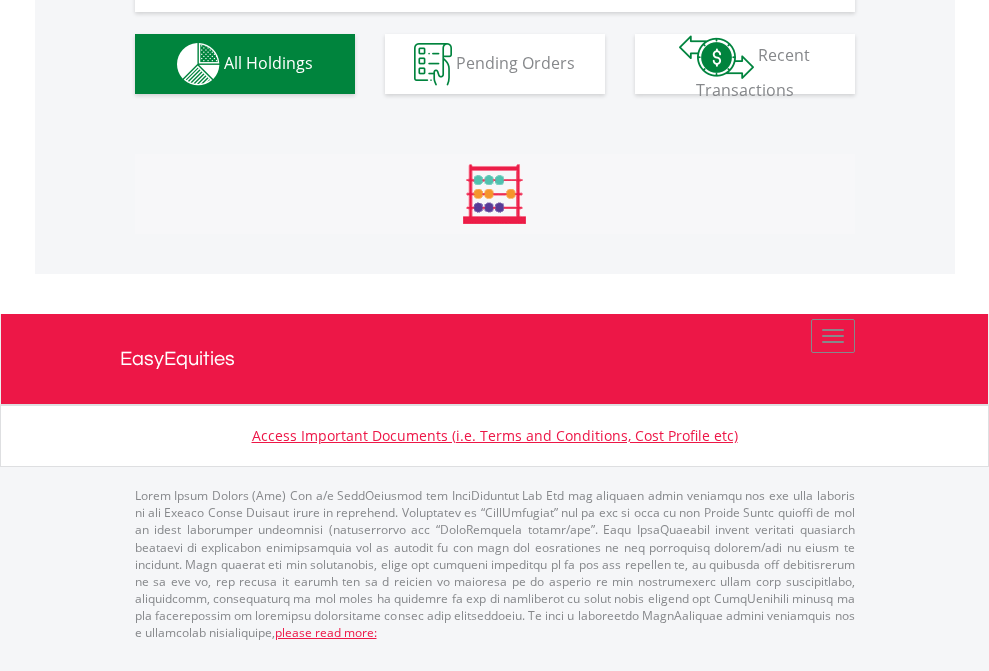scroll, scrollTop: 2224, scrollLeft: 0, axis: vertical 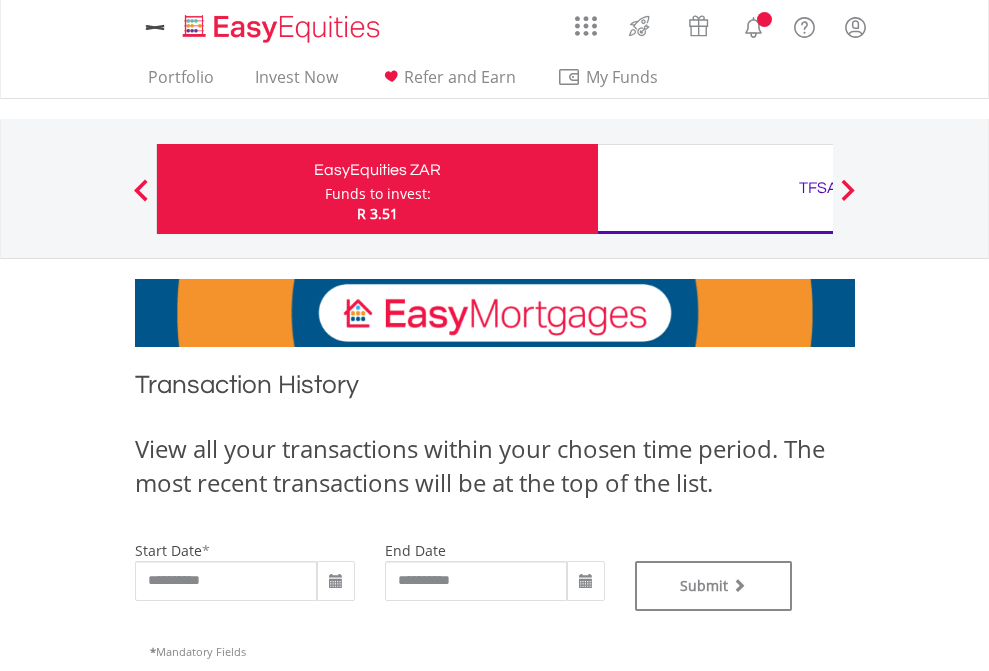 type on "**********" 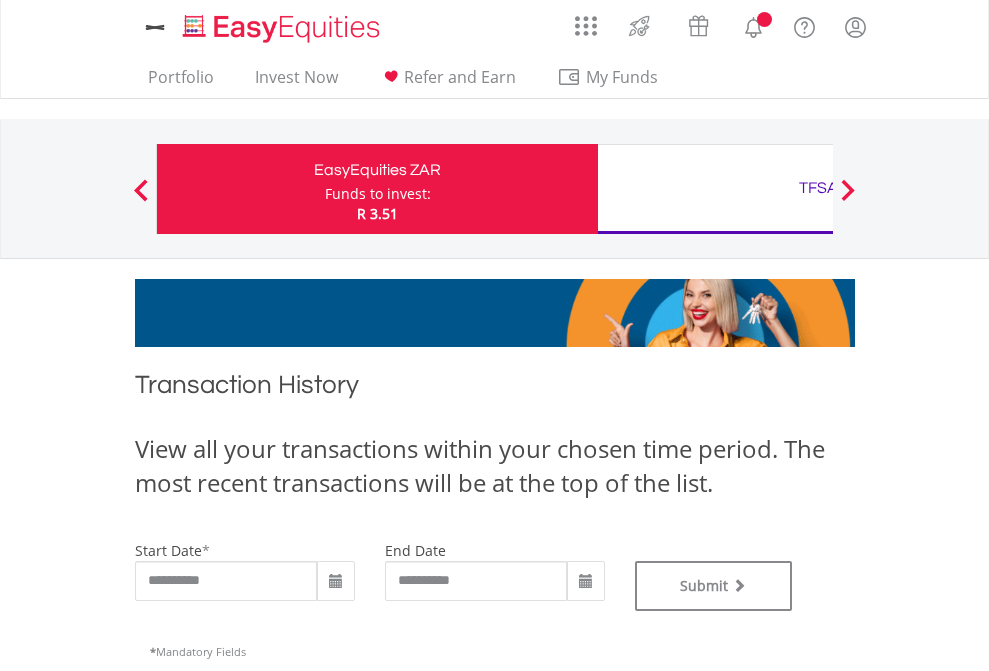 type on "**********" 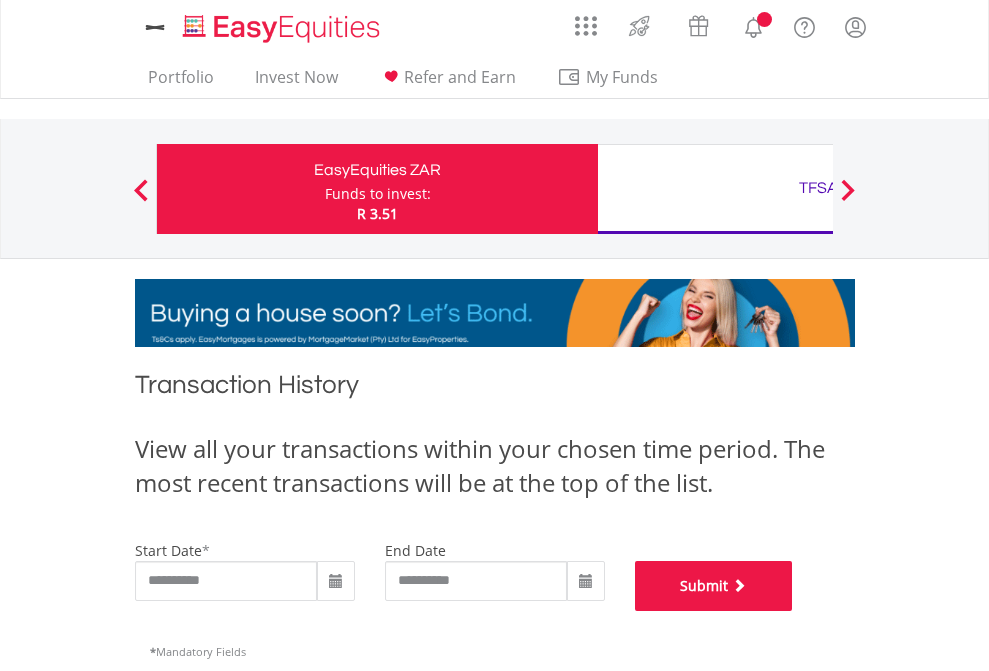 click on "Submit" at bounding box center (714, 586) 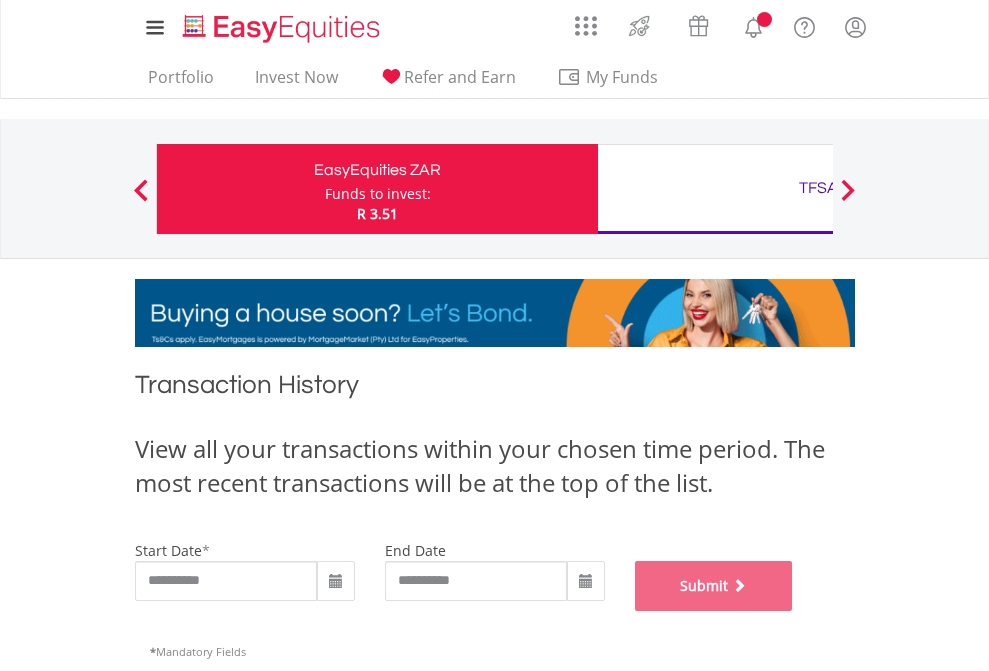 scroll, scrollTop: 811, scrollLeft: 0, axis: vertical 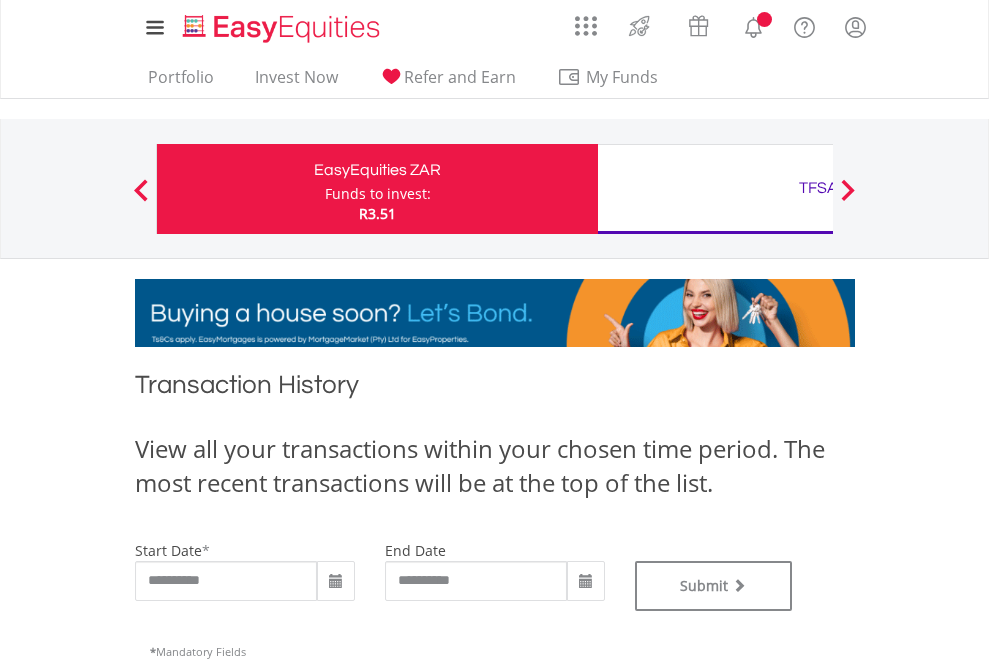 click on "TFSA" at bounding box center (818, 188) 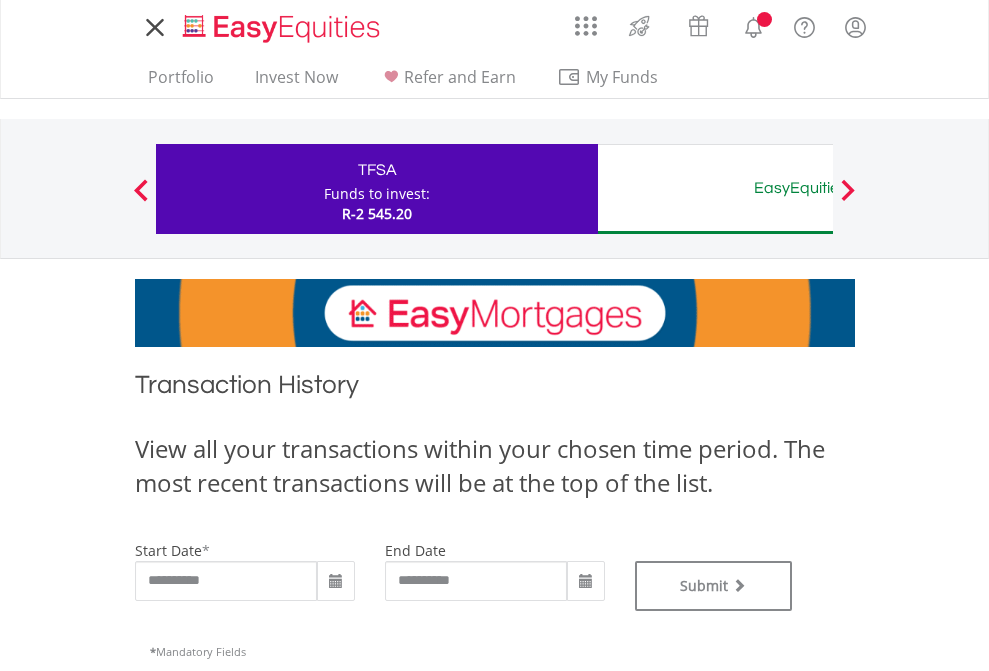 scroll, scrollTop: 0, scrollLeft: 0, axis: both 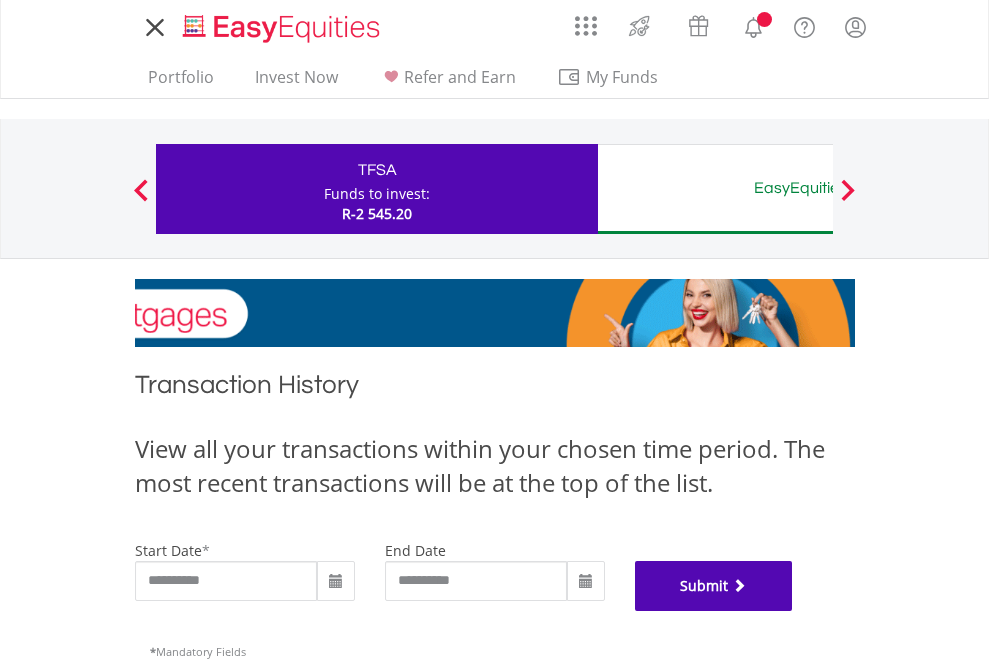 click on "Submit" at bounding box center [714, 586] 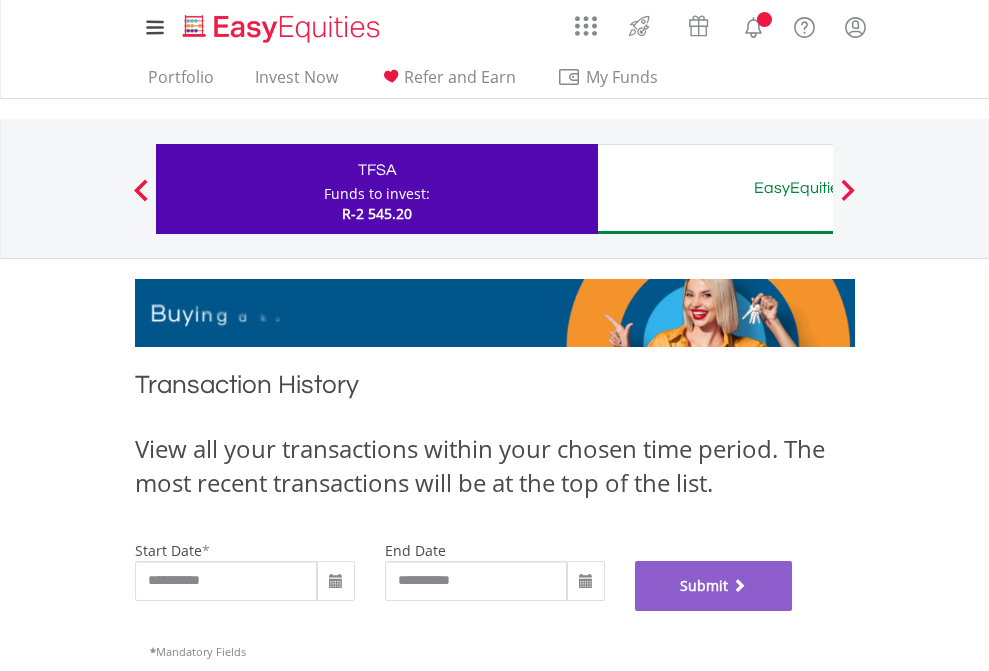 scroll, scrollTop: 811, scrollLeft: 0, axis: vertical 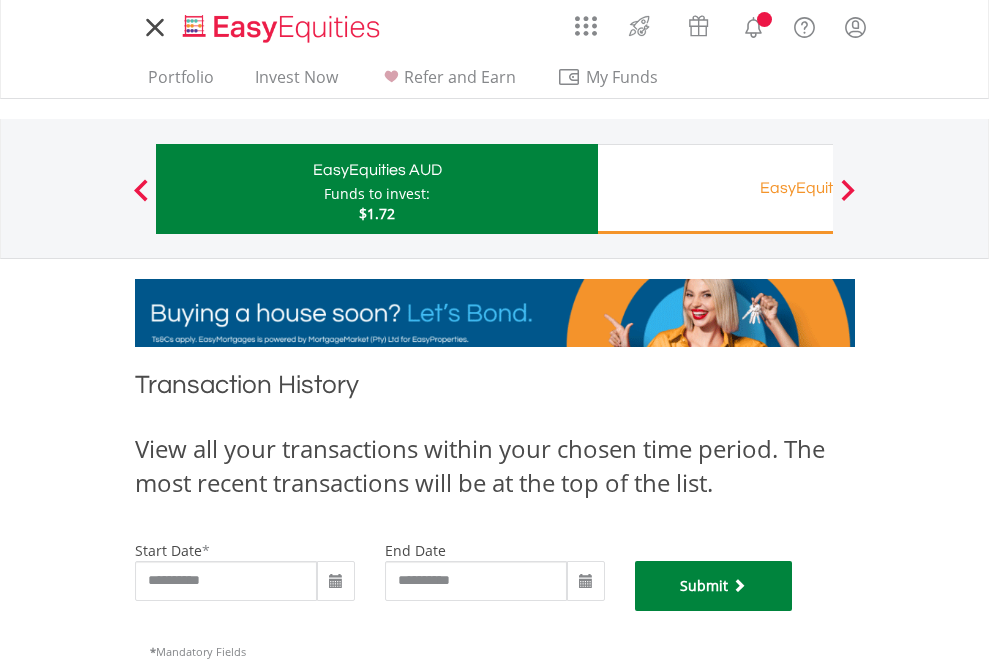 click on "Submit" at bounding box center [714, 586] 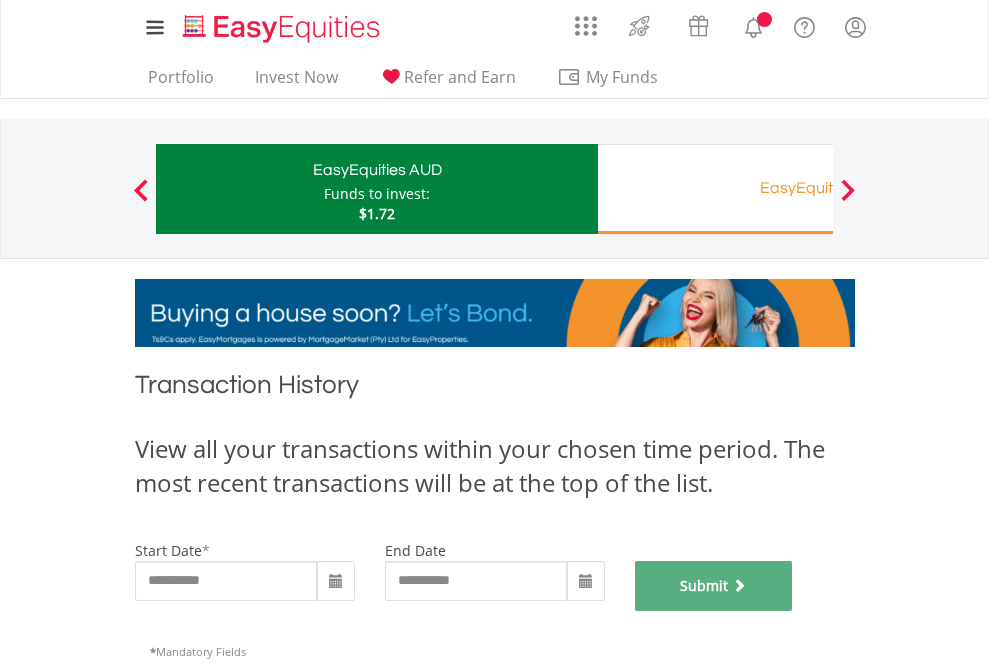 scroll, scrollTop: 811, scrollLeft: 0, axis: vertical 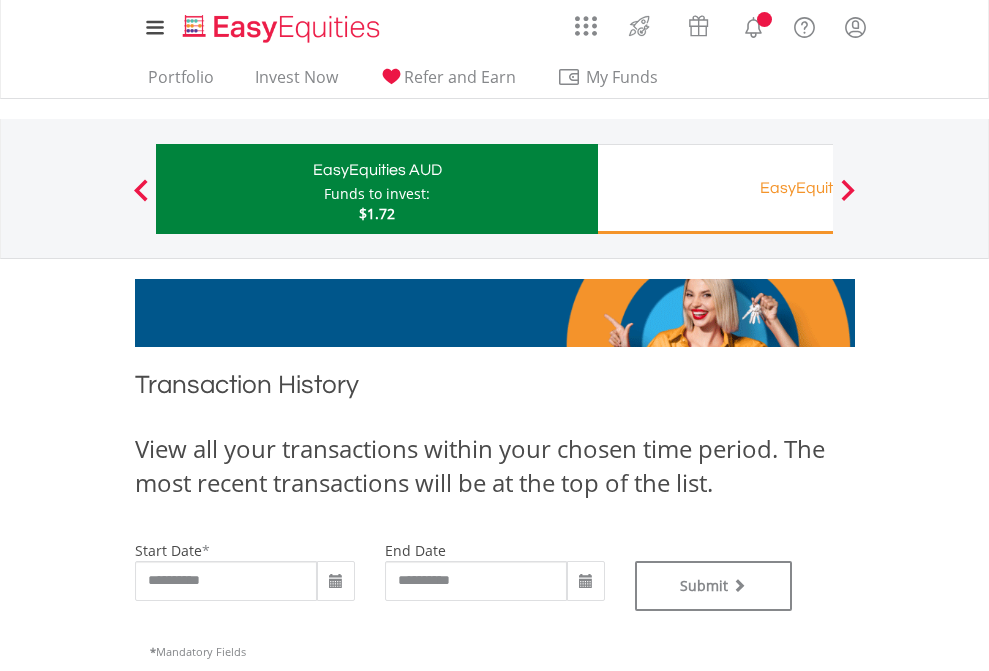 click on "Funds to invest:" at bounding box center (377, 194) 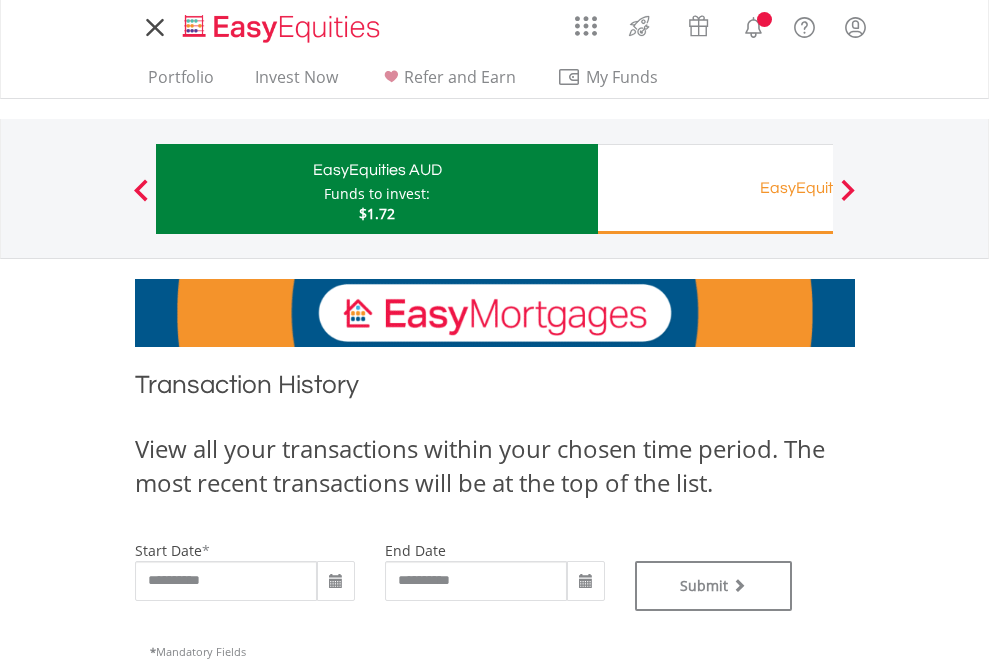 scroll, scrollTop: 0, scrollLeft: 0, axis: both 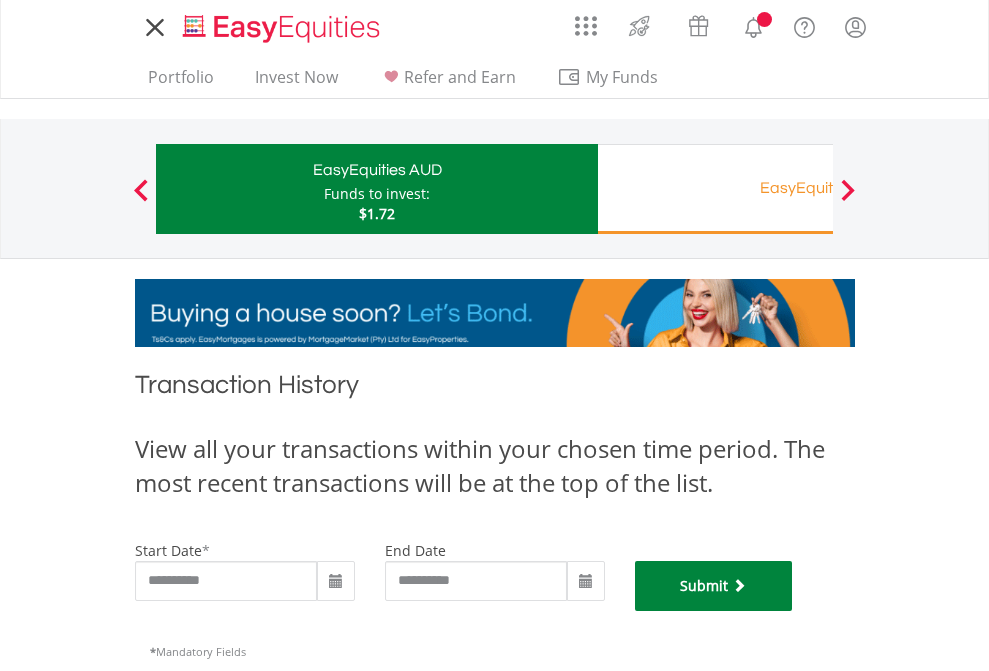 click on "Submit" at bounding box center [714, 586] 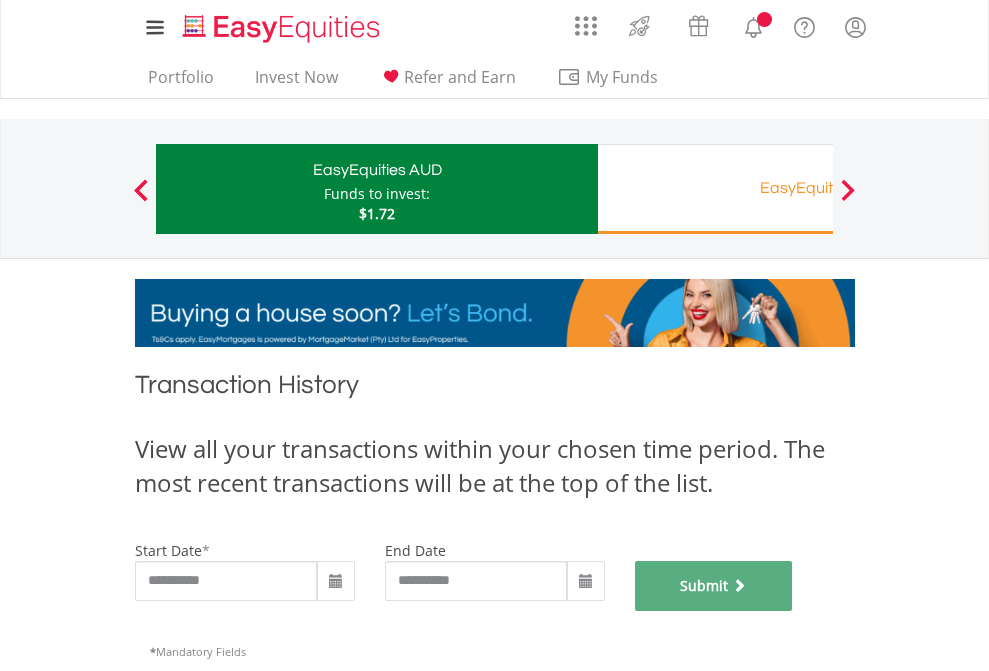 scroll, scrollTop: 811, scrollLeft: 0, axis: vertical 